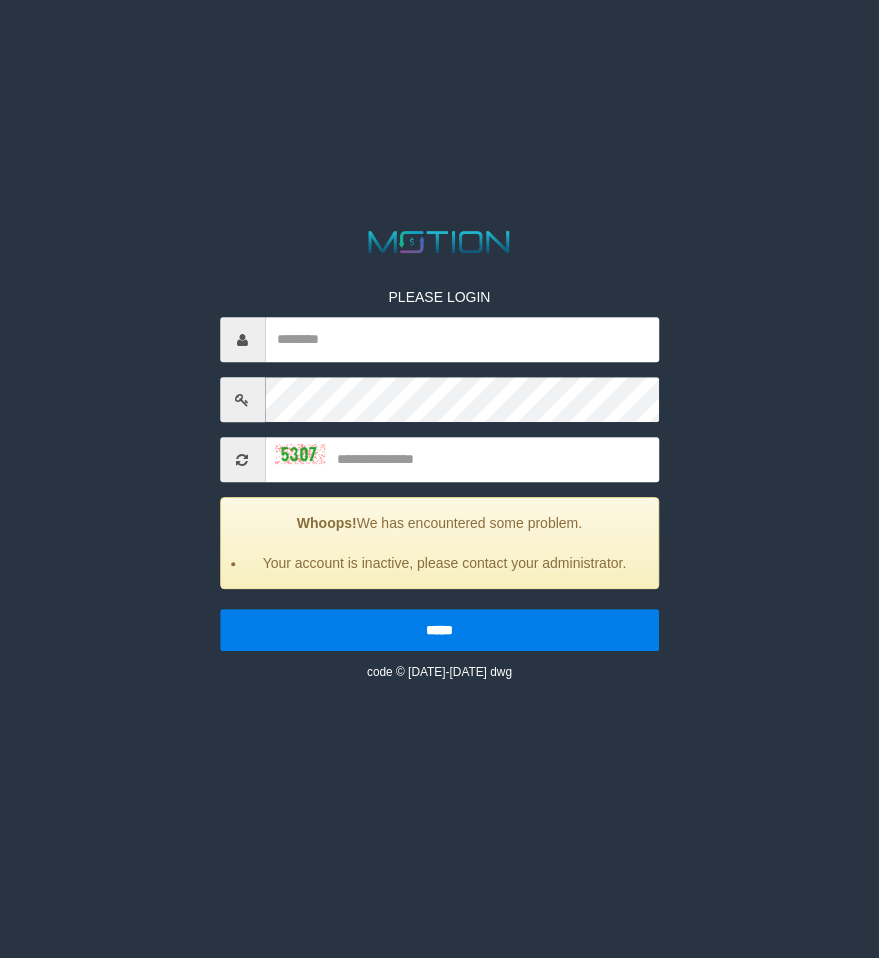 scroll, scrollTop: 0, scrollLeft: 0, axis: both 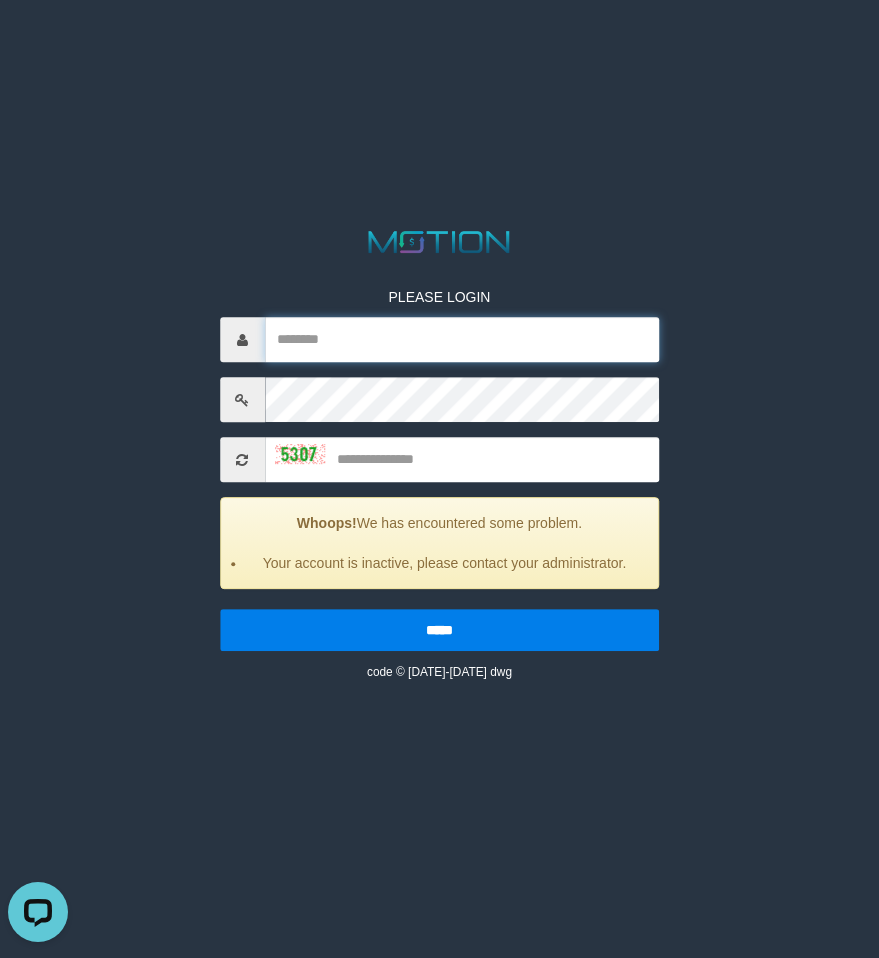 type on "********" 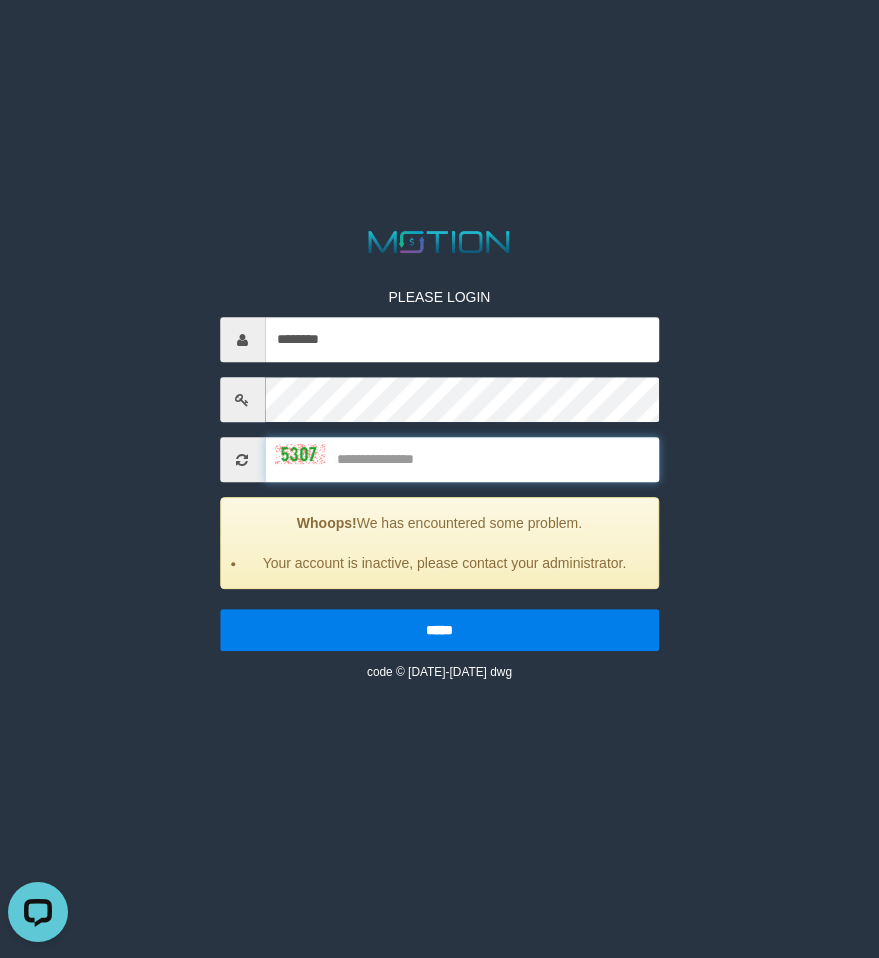 click at bounding box center [462, 459] 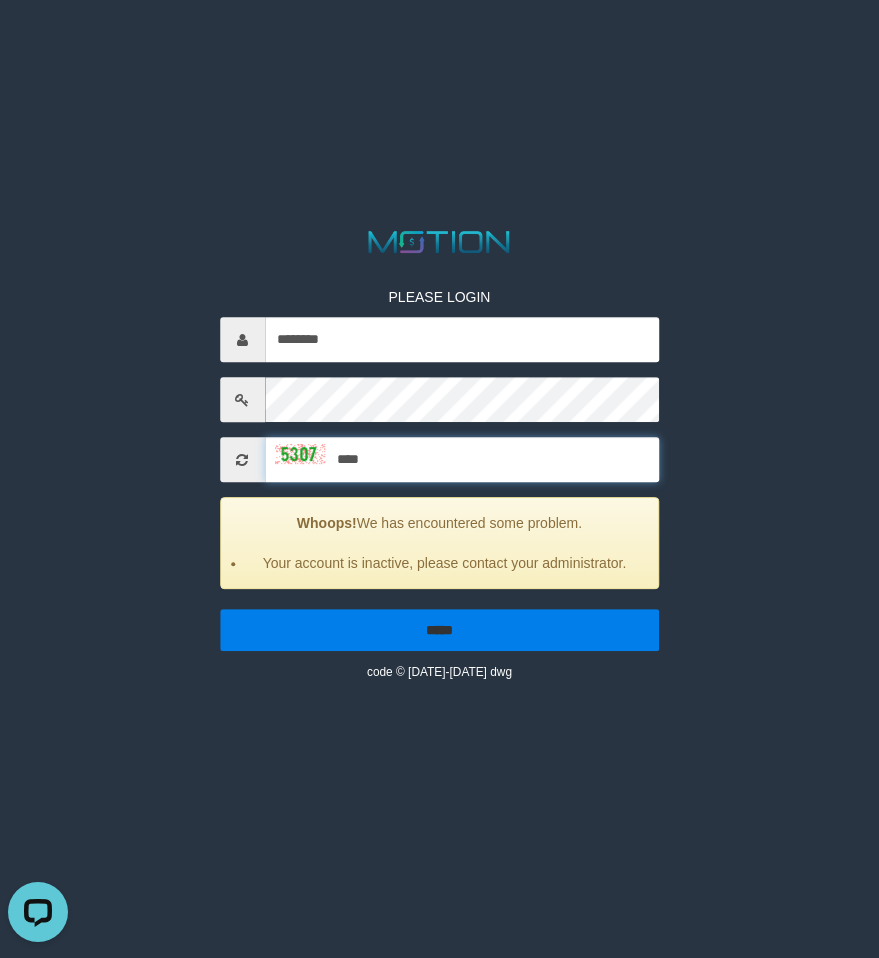 type on "****" 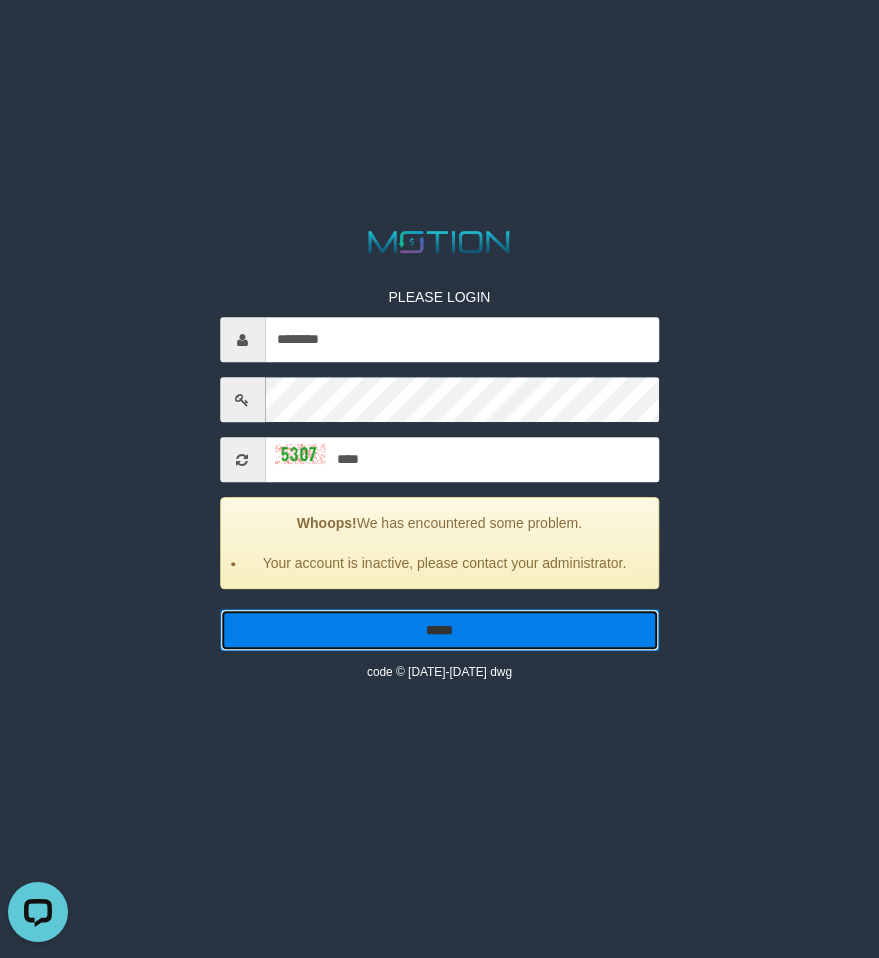 click on "*****" at bounding box center (440, 630) 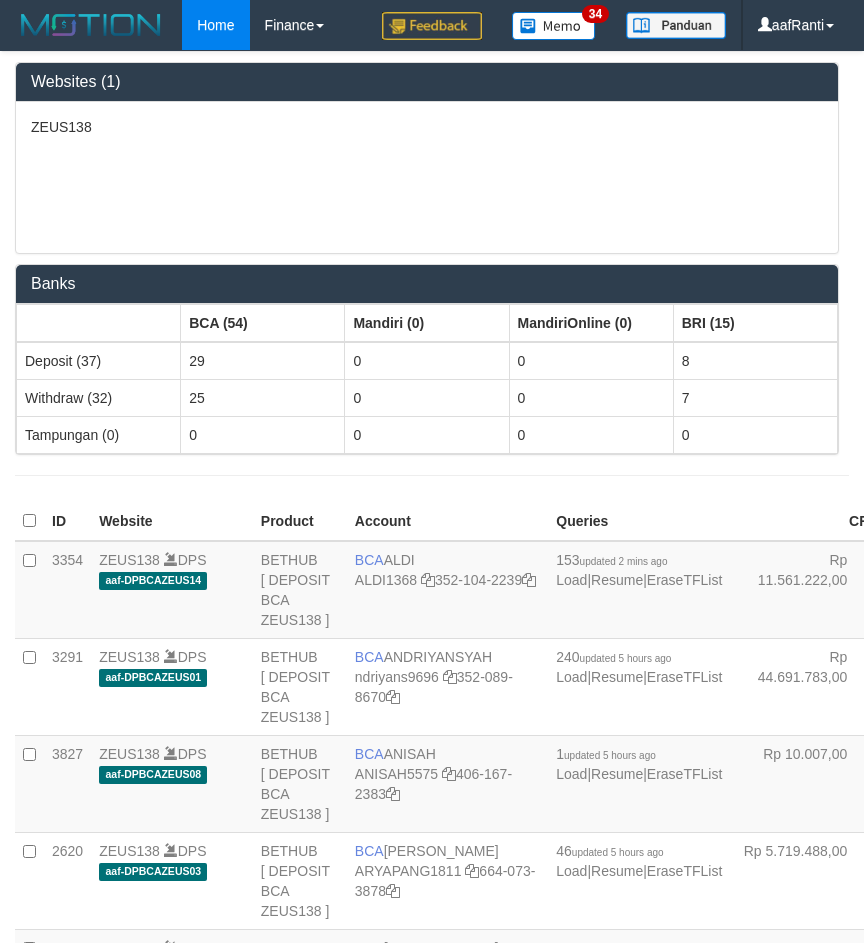 scroll, scrollTop: 0, scrollLeft: 0, axis: both 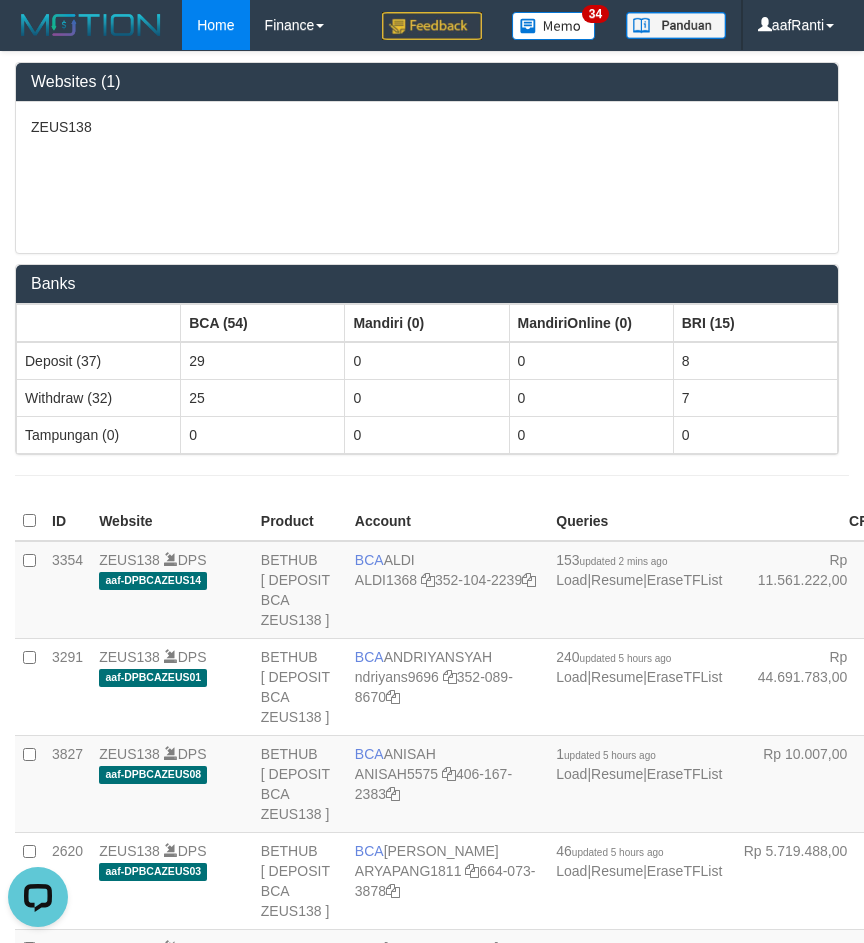 click on "ZEUS138" at bounding box center (427, 177) 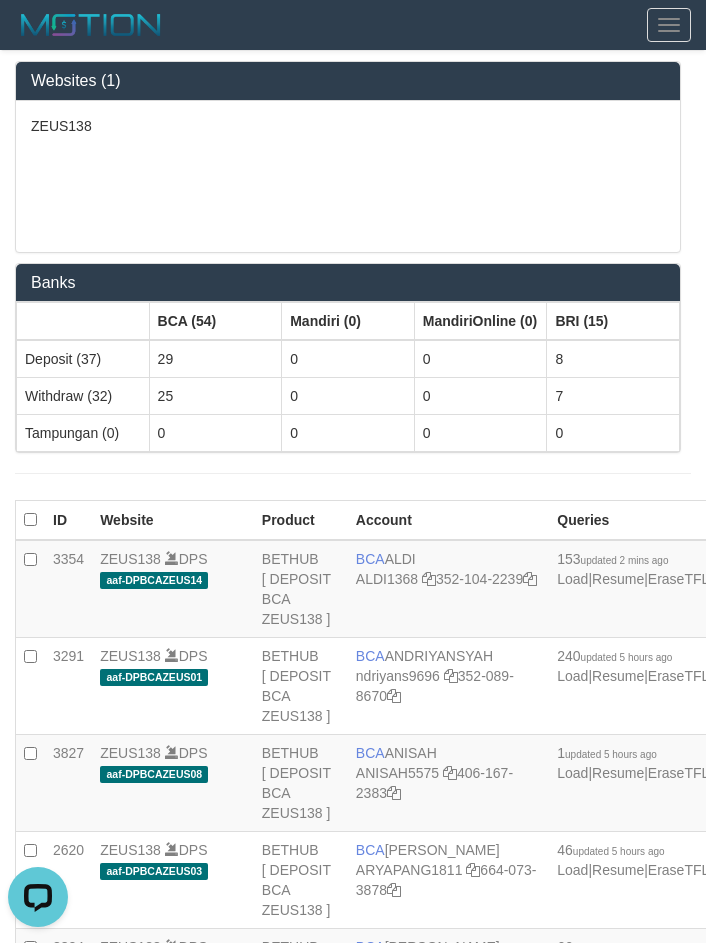drag, startPoint x: 427, startPoint y: 174, endPoint x: 284, endPoint y: 69, distance: 177.40913 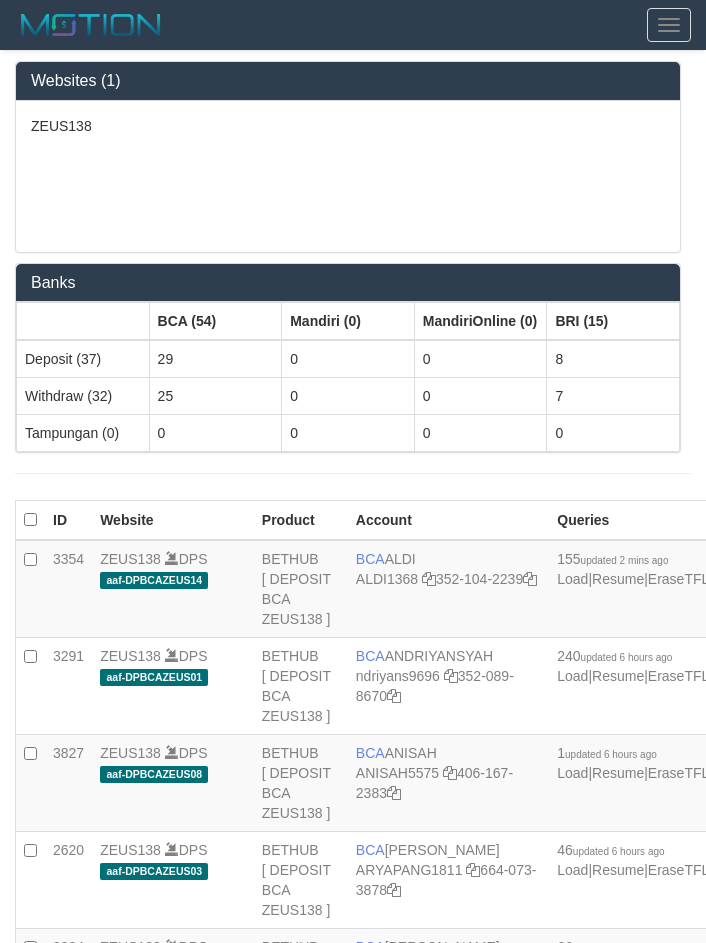 scroll, scrollTop: 0, scrollLeft: 0, axis: both 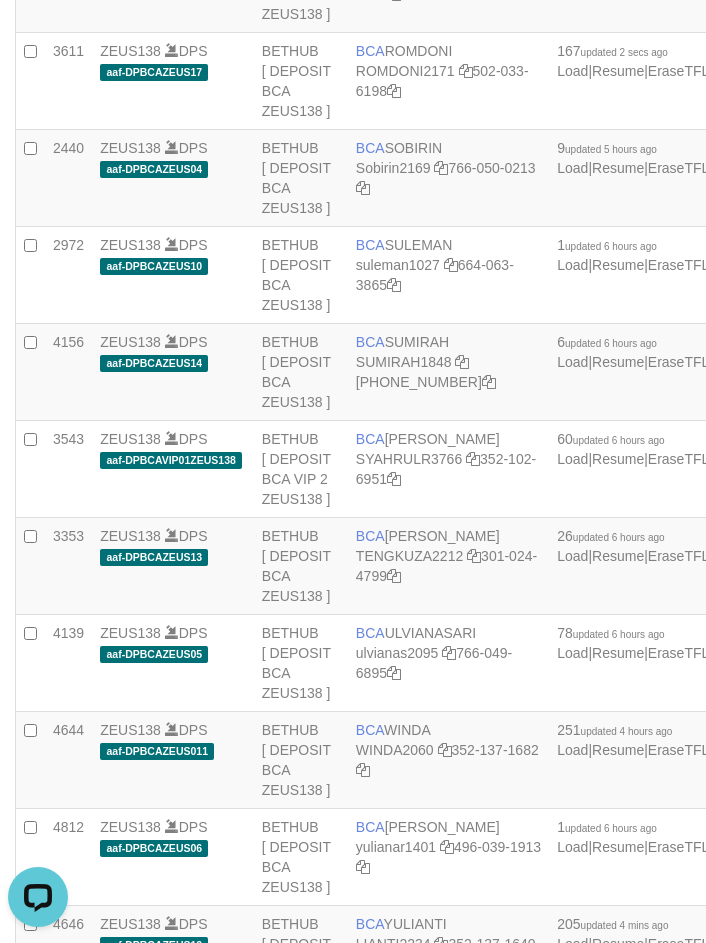 click on "BETHUB
[ DEPOSIT BCA ZEUS138 ]" at bounding box center [301, -210] 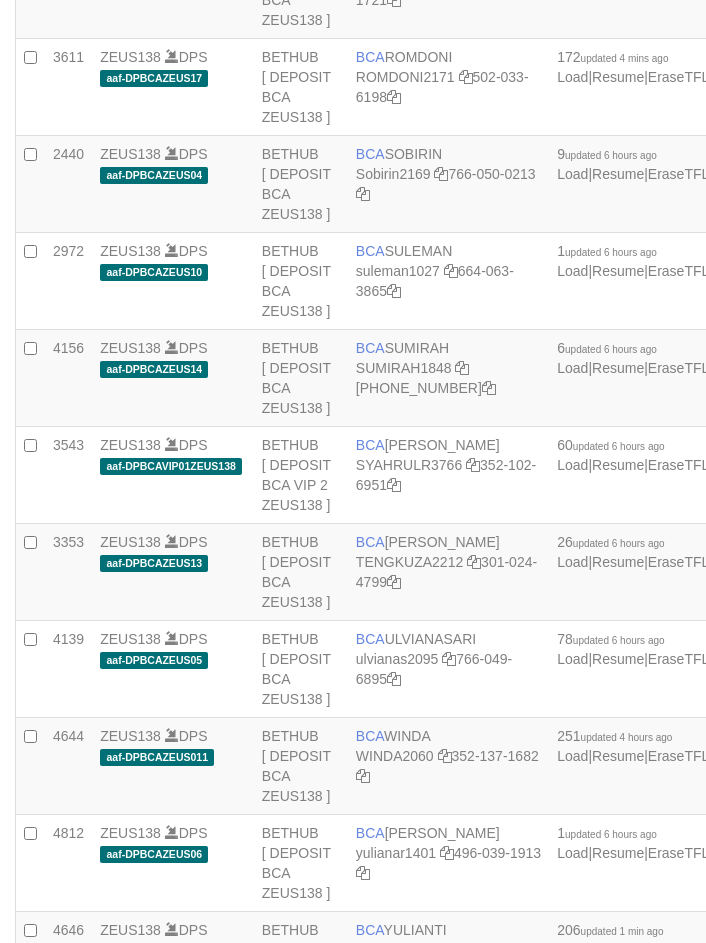 scroll, scrollTop: 2351, scrollLeft: 0, axis: vertical 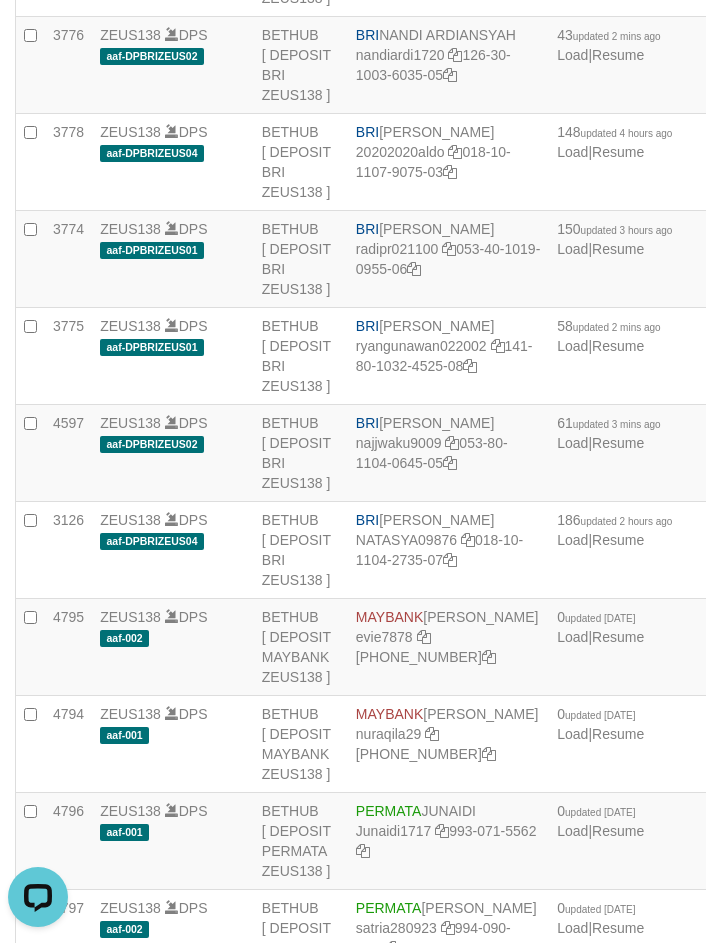 click on "Rp 10.007,00
manually sum cr" at bounding box center [804, -323] 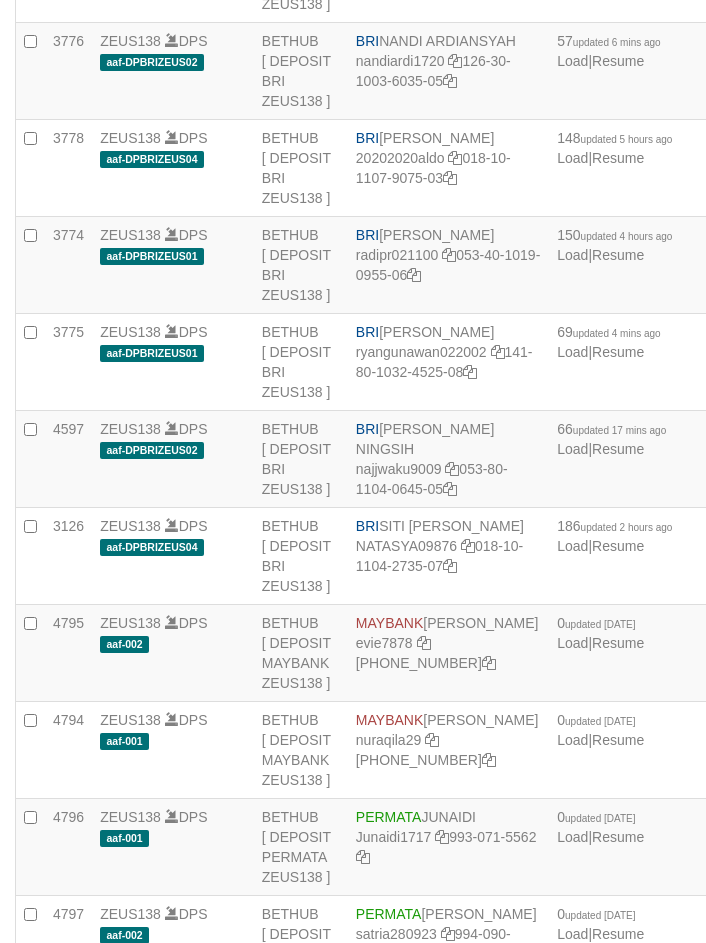 scroll, scrollTop: 4016, scrollLeft: 0, axis: vertical 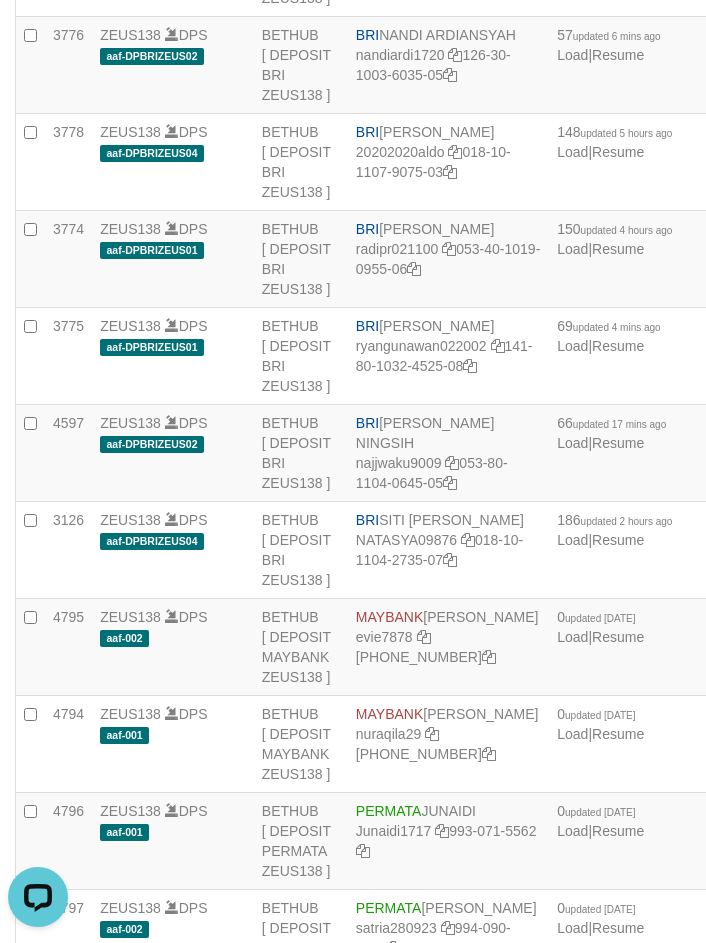 click on "1
updated 1 min ago
Load
|
Pause" at bounding box center [640, -323] 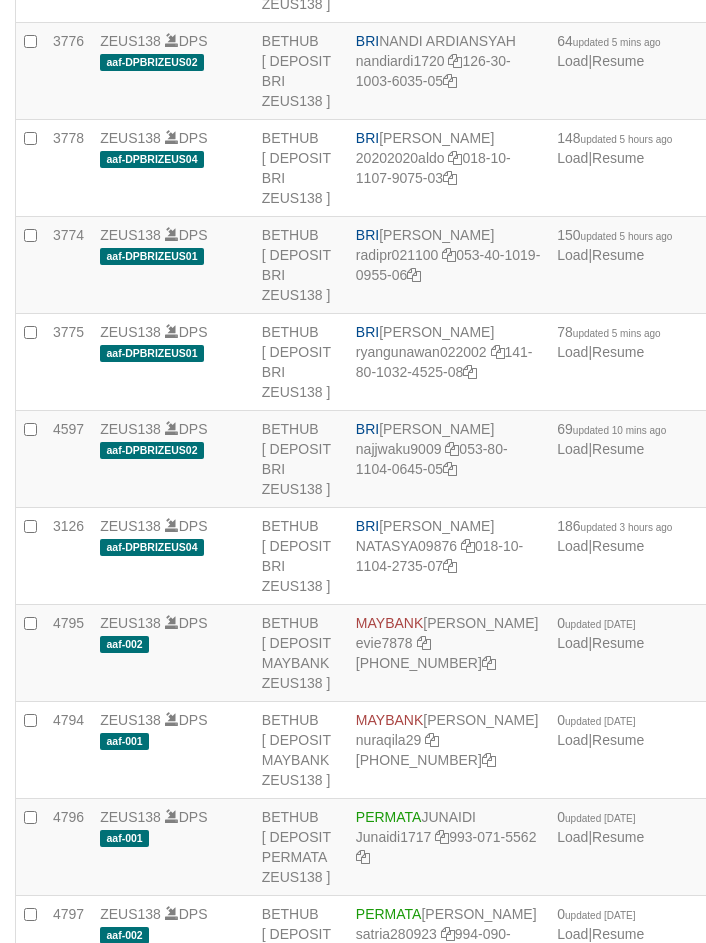 scroll, scrollTop: 4016, scrollLeft: 0, axis: vertical 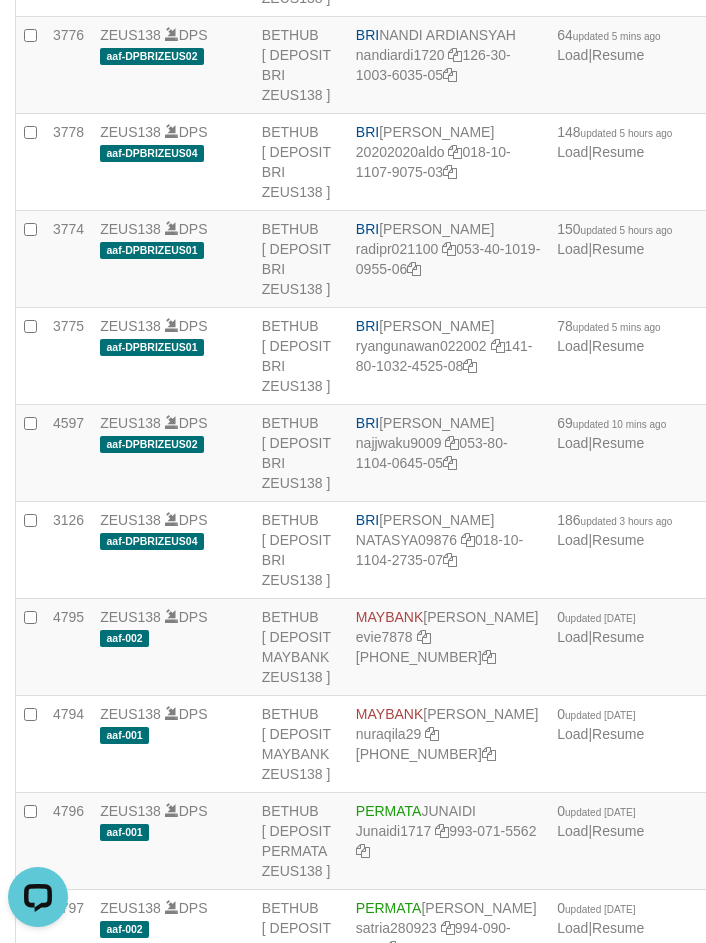 click on "BNI
RAZA ALAMAR ARDYANSYAH
RAAR1673633
191-884-5871" at bounding box center [448, -323] 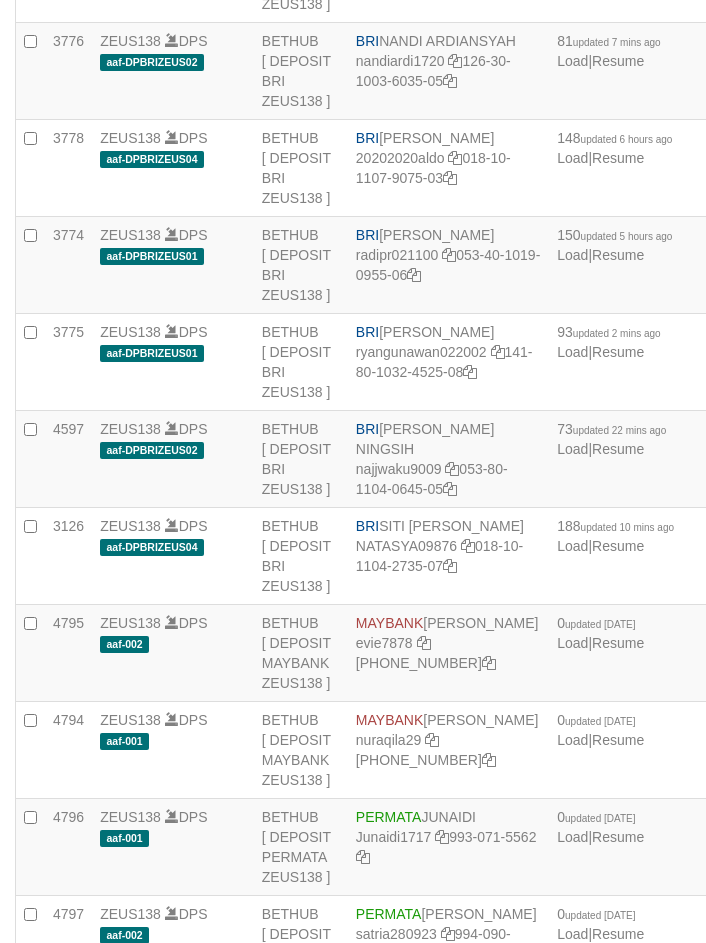 scroll, scrollTop: 4016, scrollLeft: 0, axis: vertical 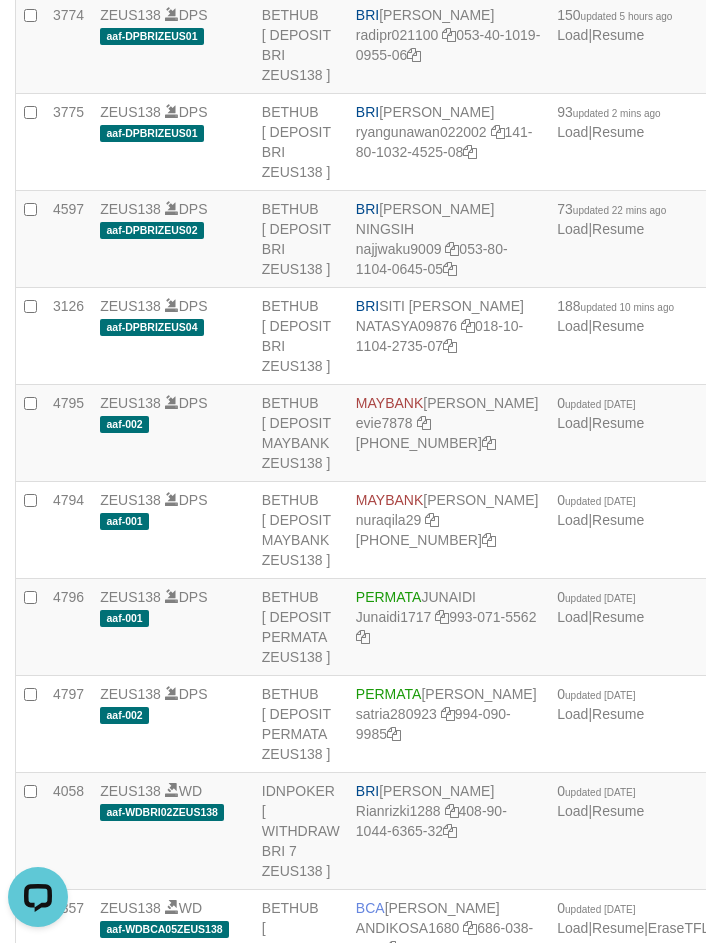 click on "BRI
NANDI ARDIANSYAH
nandiardi1720
126-30-1003-6035-05" at bounding box center (448, -149) 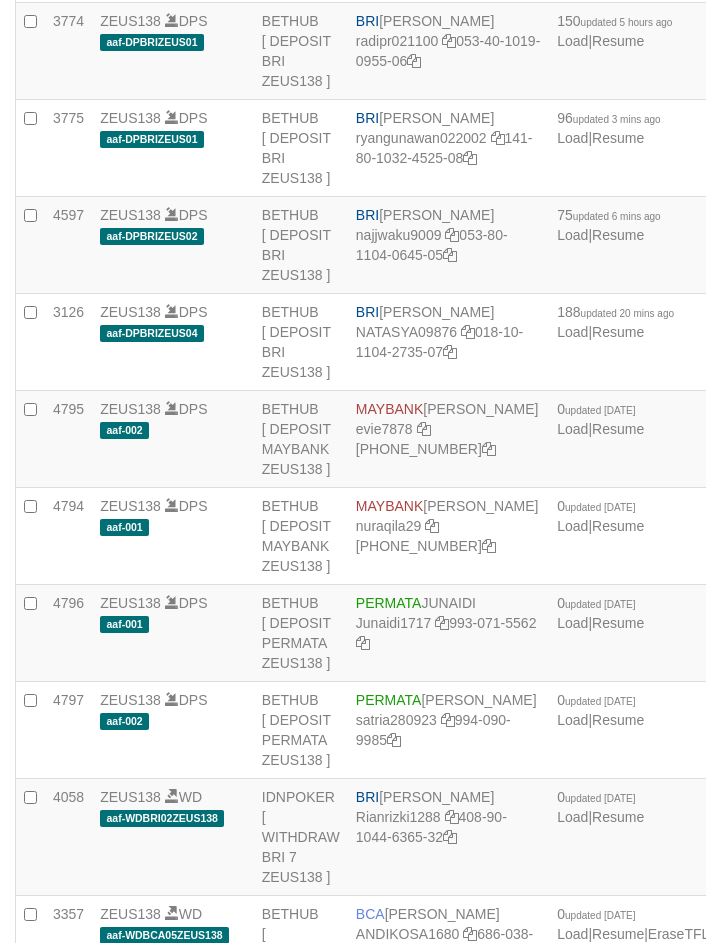 scroll, scrollTop: 4230, scrollLeft: 0, axis: vertical 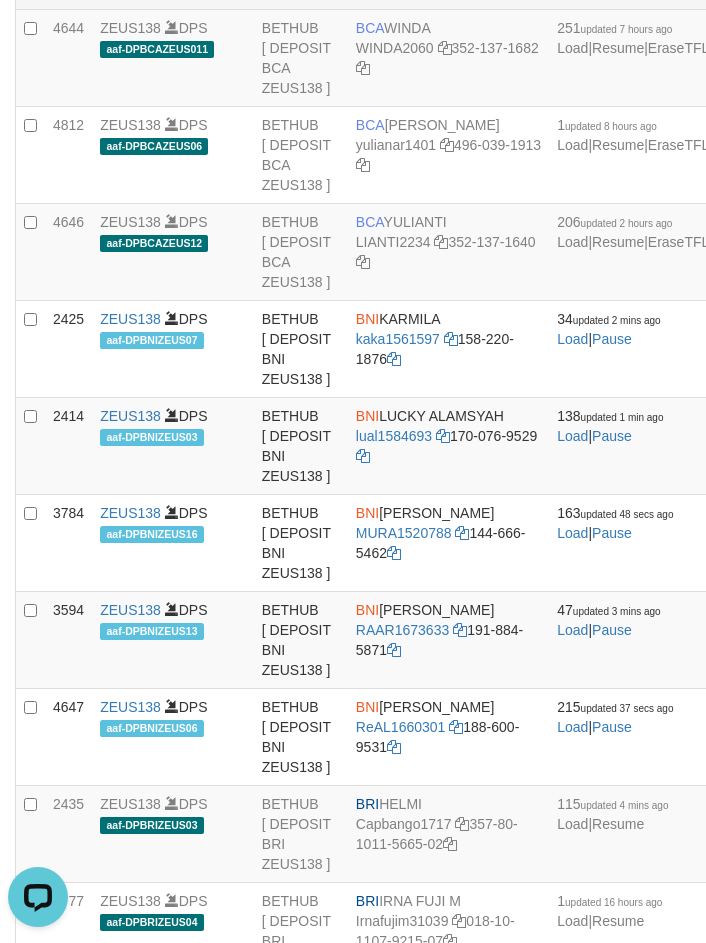 click on "BCA
[GEOGRAPHIC_DATA]
ulvianas2095
766-049-6895" at bounding box center (448, -39) 